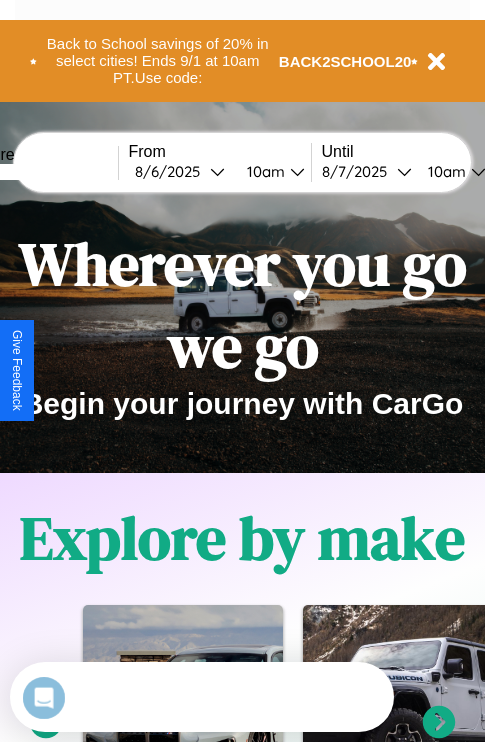 scroll, scrollTop: 0, scrollLeft: 0, axis: both 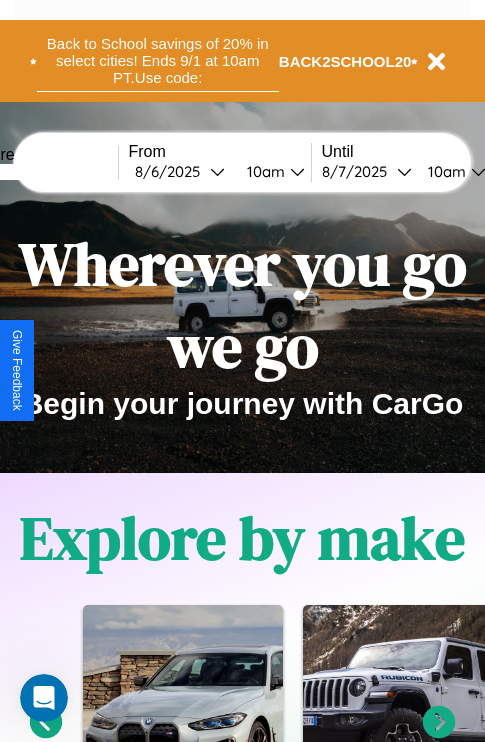 click on "Back to School savings of 20% in select cities! Ends 9/1 at 10am PT.  Use code:" at bounding box center [158, 61] 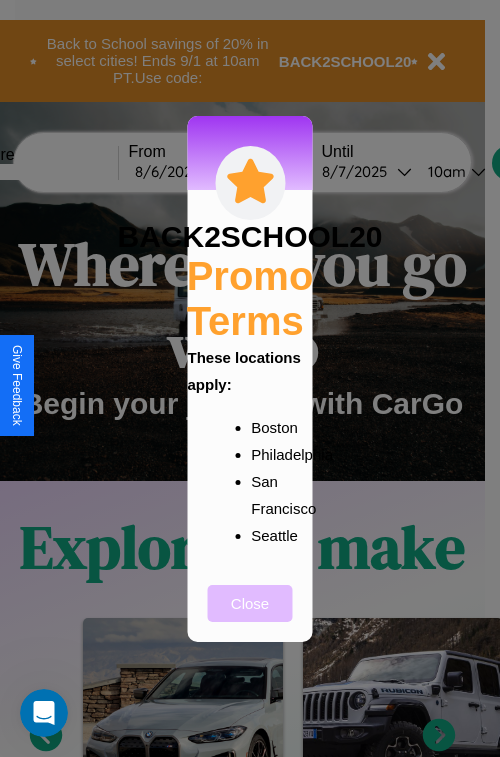 click on "Close" at bounding box center [250, 603] 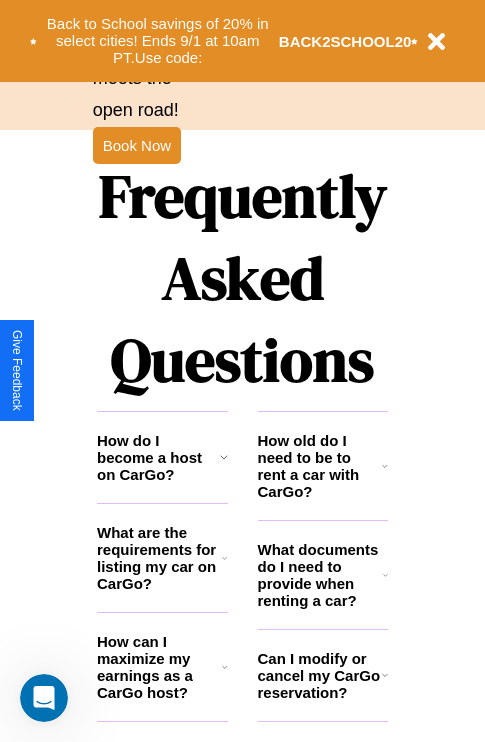 scroll, scrollTop: 2423, scrollLeft: 0, axis: vertical 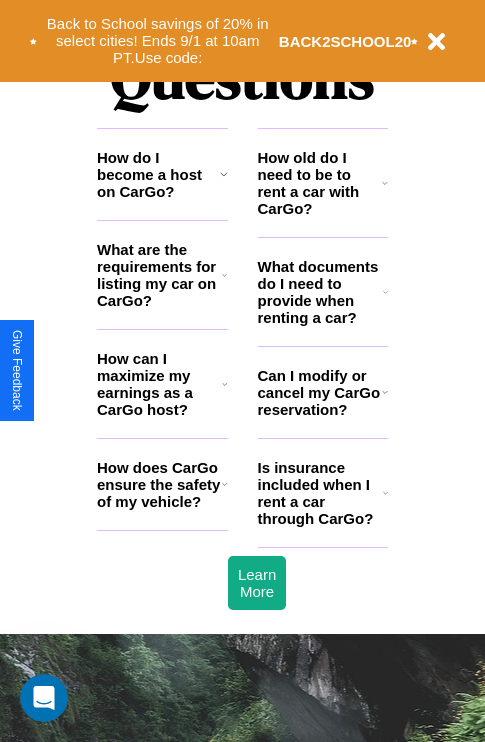 click on "How does CarGo ensure the safety of my vehicle?" at bounding box center [159, 484] 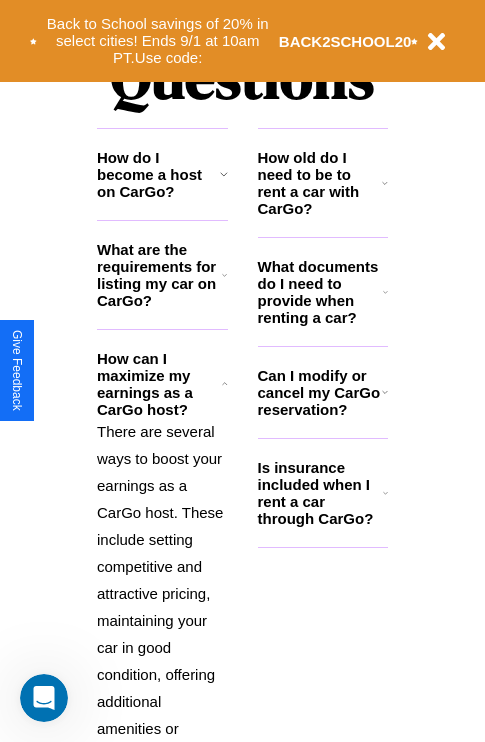 click on "How do I become a host on CarGo?" at bounding box center (158, 174) 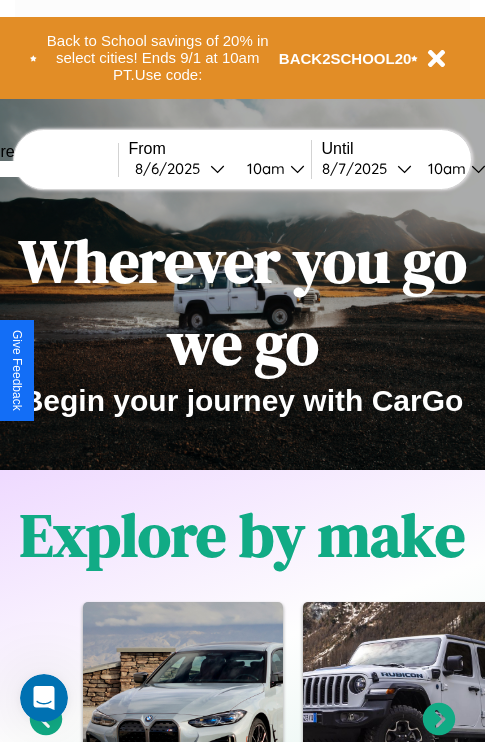 scroll, scrollTop: 0, scrollLeft: 0, axis: both 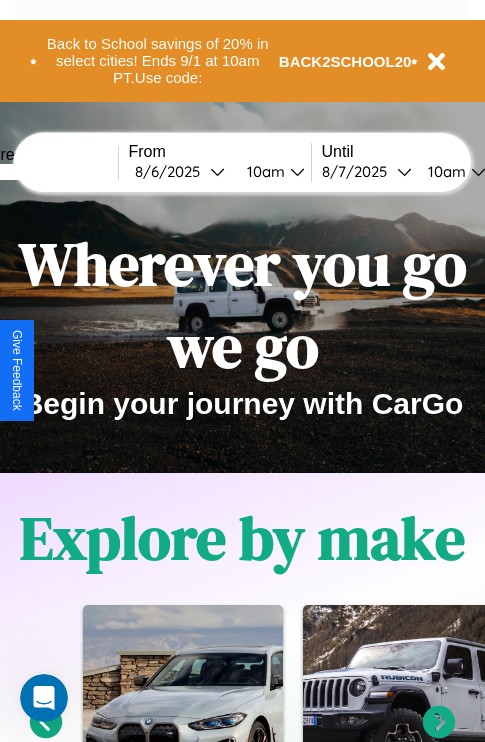 click at bounding box center (43, 172) 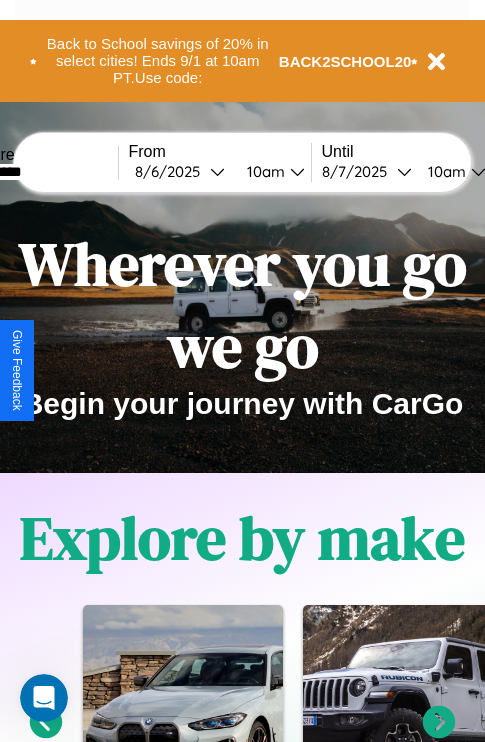 type on "*********" 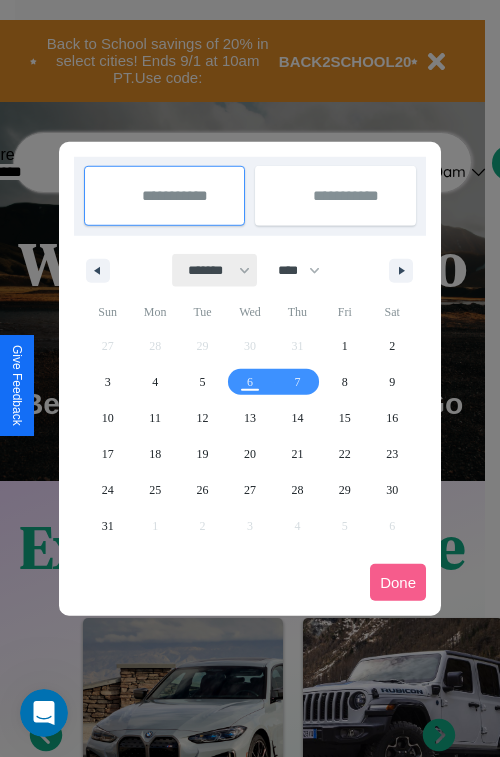 click on "******* ******** ***** ***** *** **** **** ****** ********* ******* ******** ********" at bounding box center (215, 270) 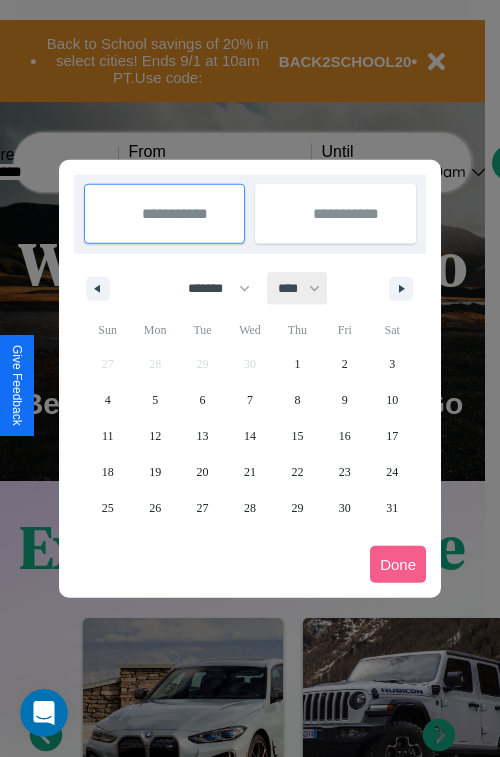 click on "**** **** **** **** **** **** **** **** **** **** **** **** **** **** **** **** **** **** **** **** **** **** **** **** **** **** **** **** **** **** **** **** **** **** **** **** **** **** **** **** **** **** **** **** **** **** **** **** **** **** **** **** **** **** **** **** **** **** **** **** **** **** **** **** **** **** **** **** **** **** **** **** **** **** **** **** **** **** **** **** **** **** **** **** **** **** **** **** **** **** **** **** **** **** **** **** **** **** **** **** **** **** **** **** **** **** **** **** **** **** **** **** **** **** **** **** **** **** **** **** ****" at bounding box center [298, 288] 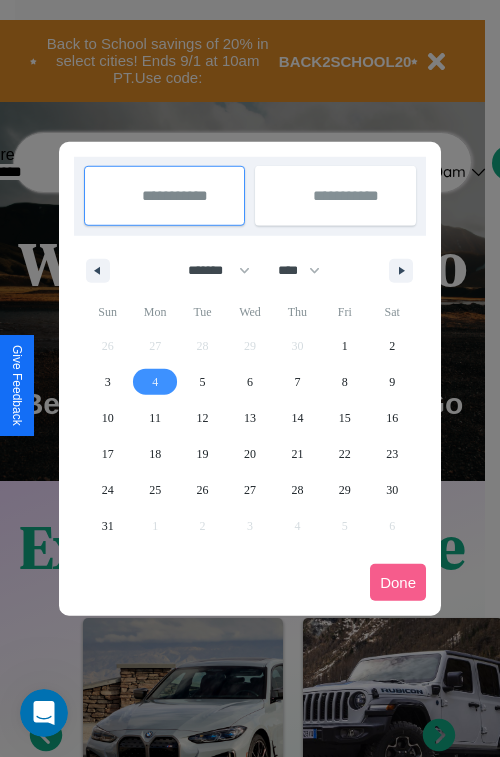 click on "4" at bounding box center (155, 382) 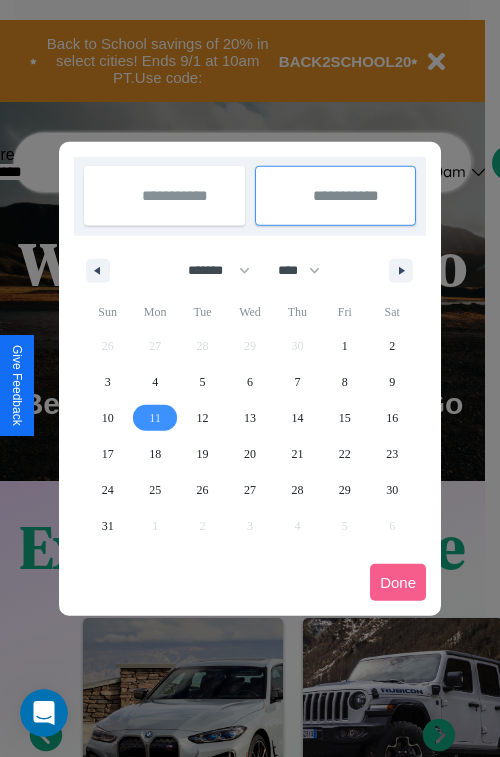 click on "11" at bounding box center (155, 418) 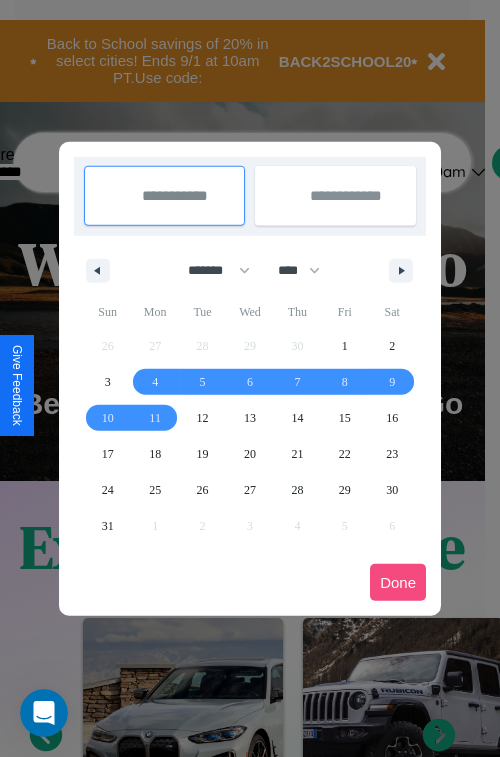 click on "Done" at bounding box center (398, 582) 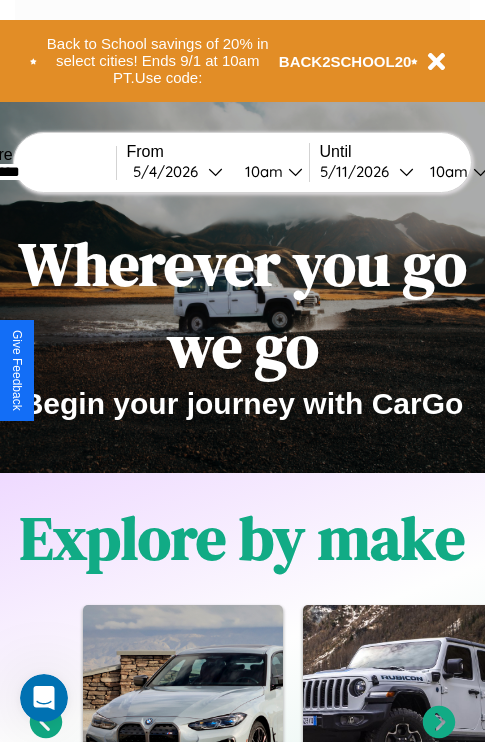 scroll, scrollTop: 0, scrollLeft: 70, axis: horizontal 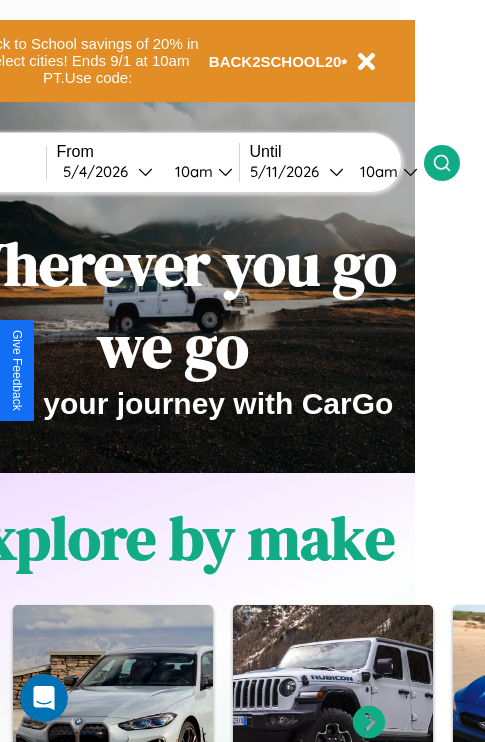 click 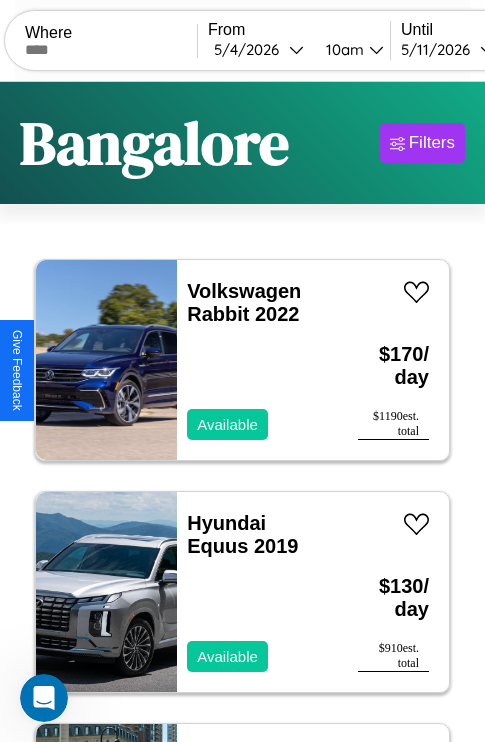 scroll, scrollTop: 66, scrollLeft: 0, axis: vertical 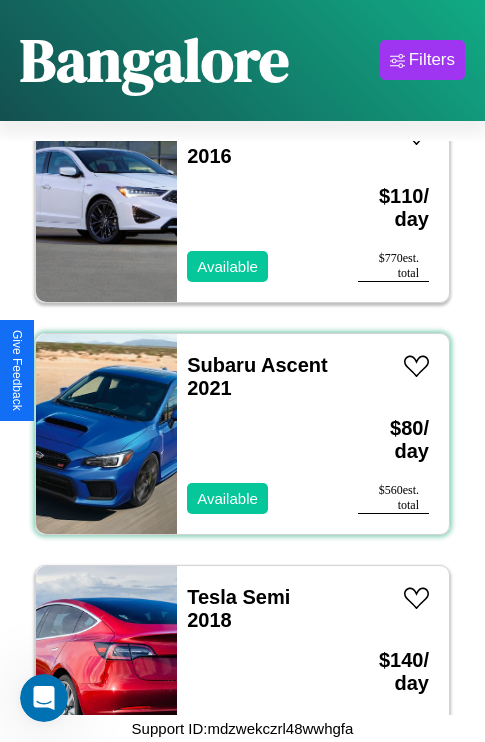 click on "Subaru   Ascent   2021 Available" at bounding box center [257, 434] 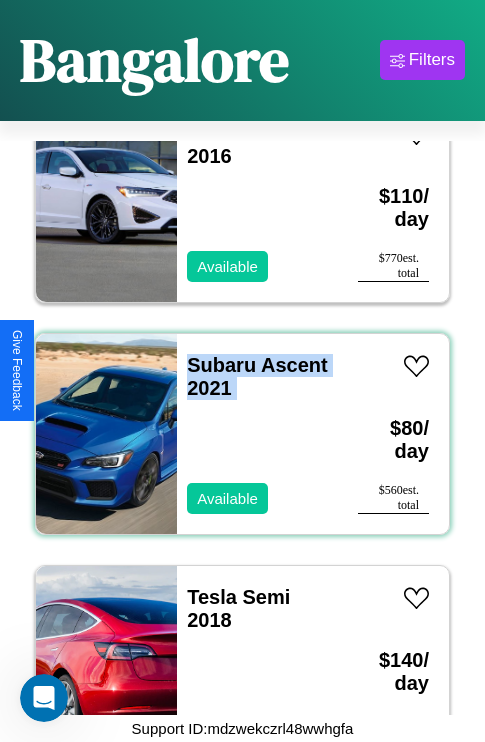 click on "Subaru   Ascent   2021 Available" at bounding box center (257, 434) 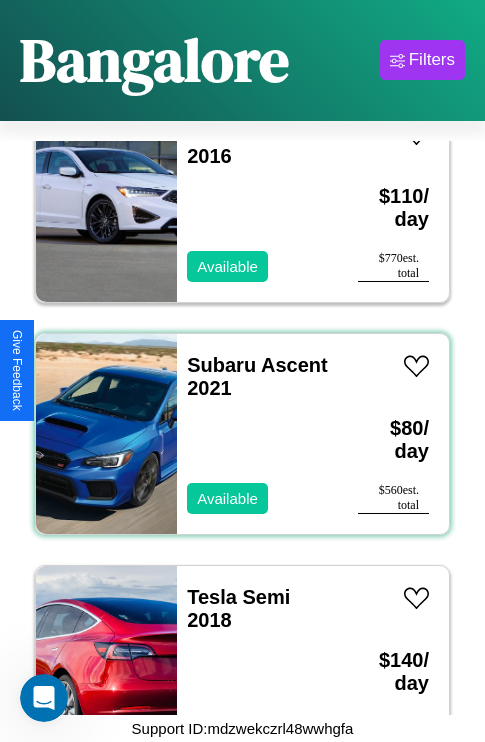 click on "Subaru   Ascent   2021 Available" at bounding box center [257, 434] 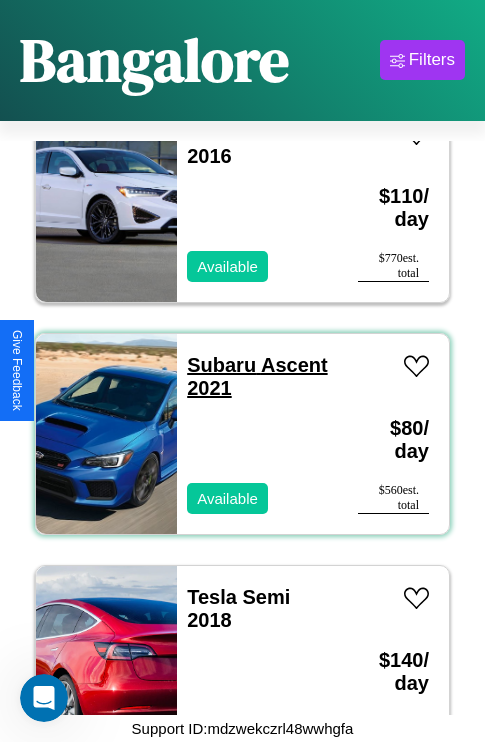 click on "Subaru   Ascent   2021" at bounding box center (257, 376) 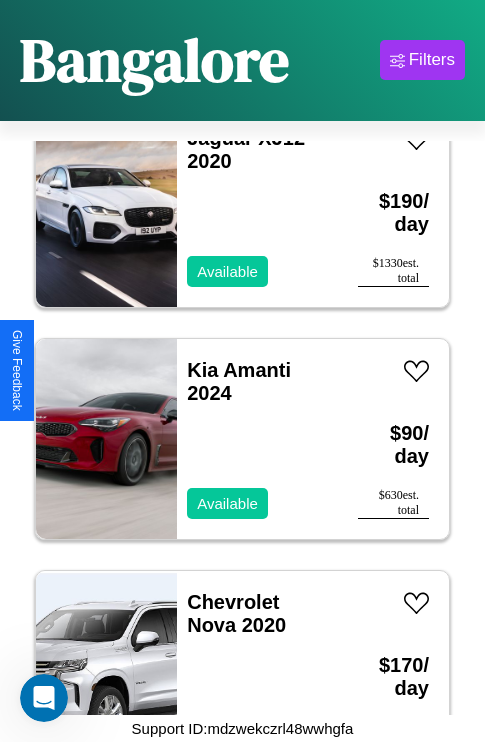 scroll, scrollTop: 11211, scrollLeft: 0, axis: vertical 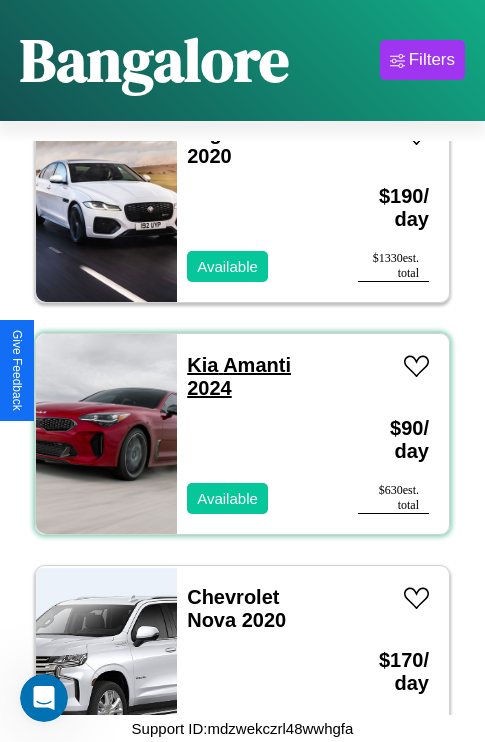 click on "Kia   Amanti   2024" at bounding box center (239, 376) 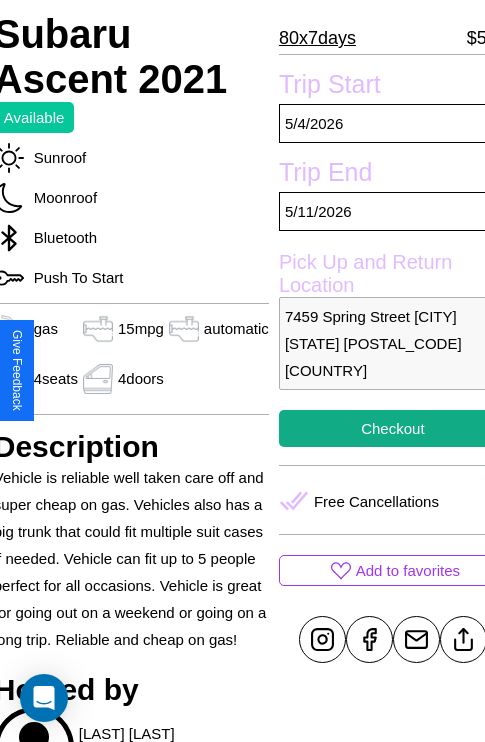 scroll, scrollTop: 481, scrollLeft: 84, axis: both 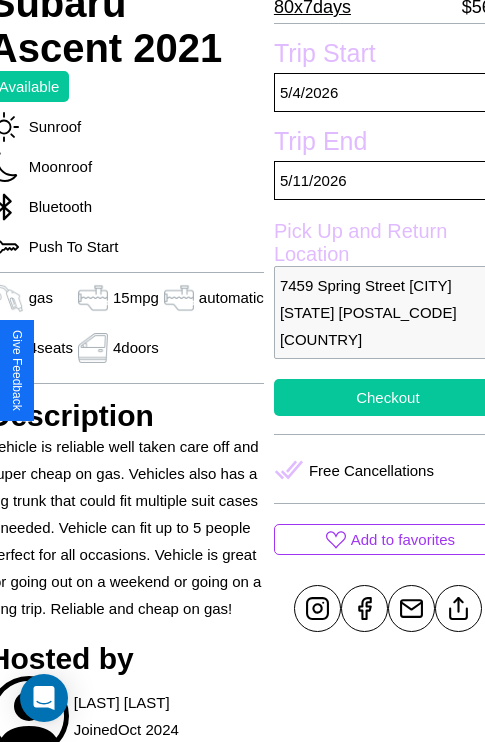 click on "Checkout" at bounding box center (388, 397) 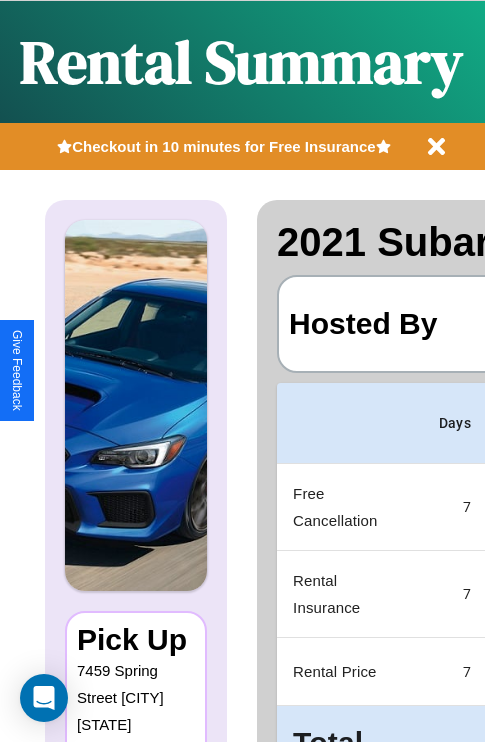scroll, scrollTop: 0, scrollLeft: 378, axis: horizontal 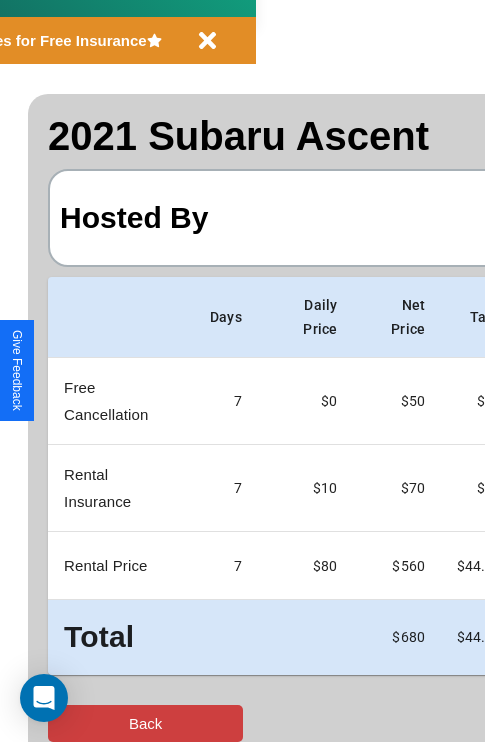 click on "Back" at bounding box center [145, 723] 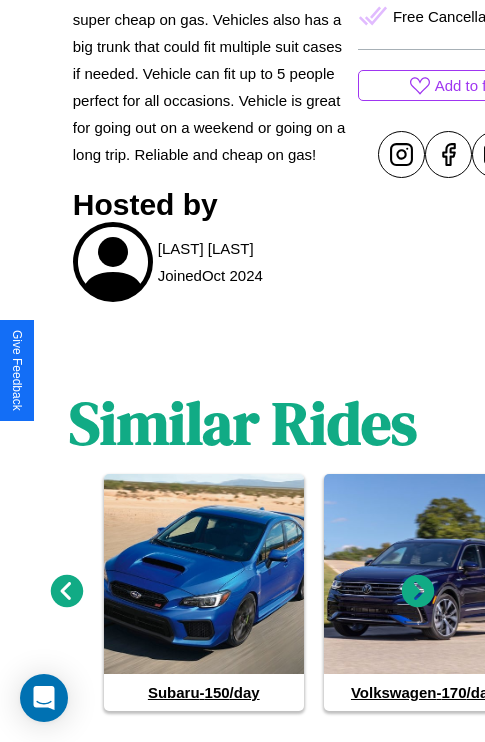scroll, scrollTop: 998, scrollLeft: 0, axis: vertical 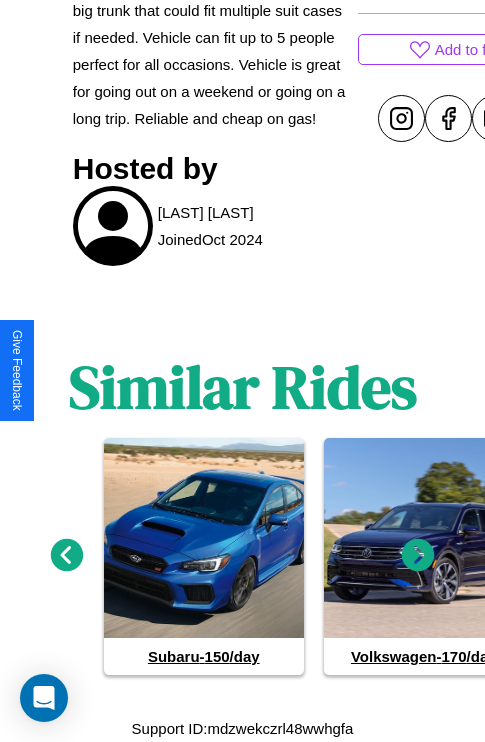 click 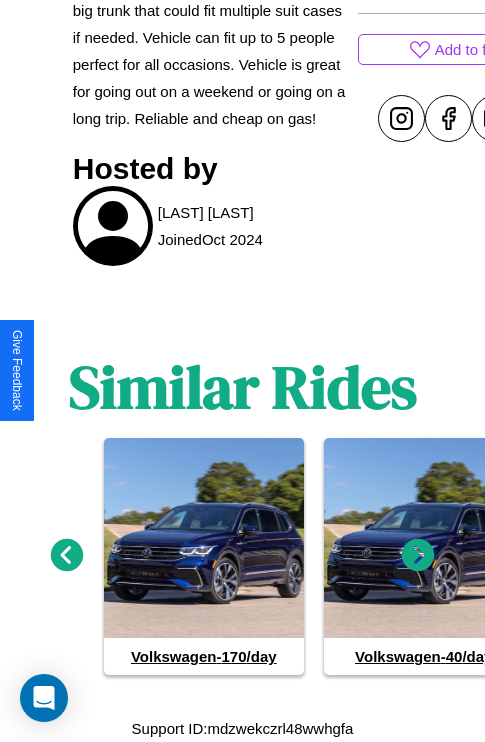 click 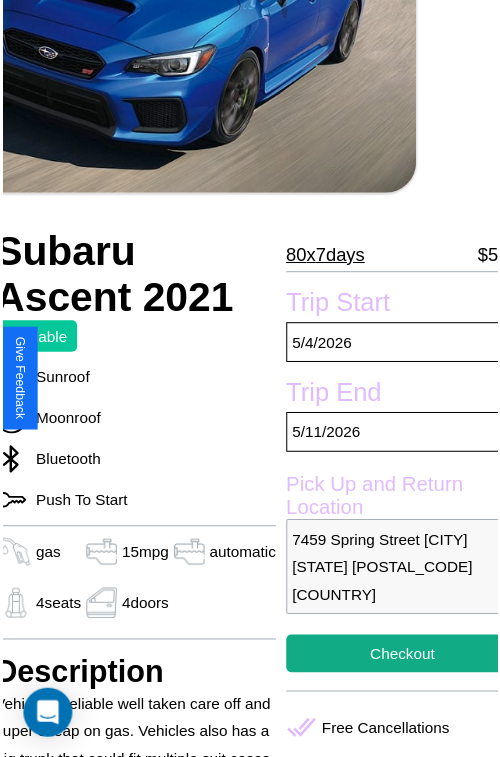 scroll, scrollTop: 203, scrollLeft: 84, axis: both 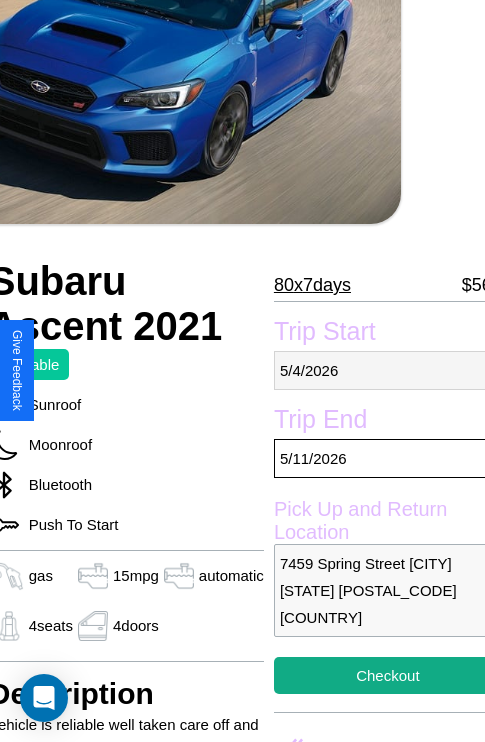 click on "[DATE]" at bounding box center [388, 370] 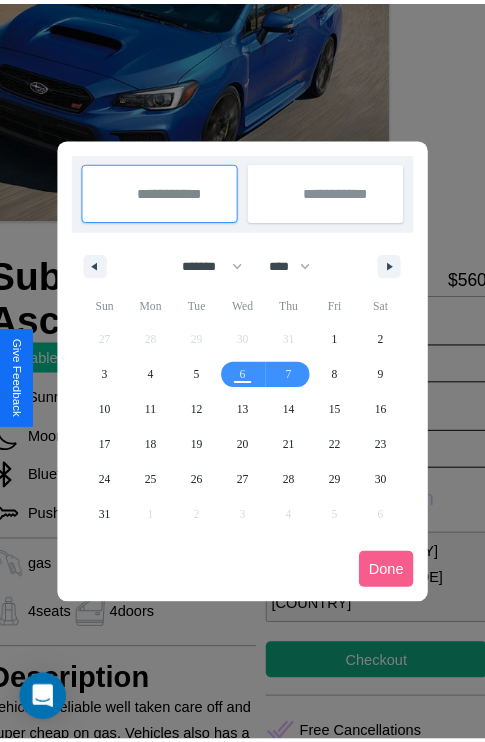 scroll, scrollTop: 0, scrollLeft: 84, axis: horizontal 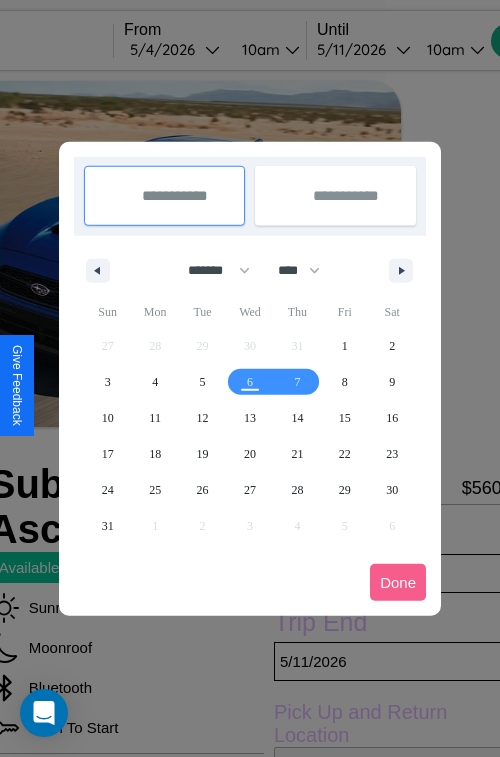 click at bounding box center (250, 378) 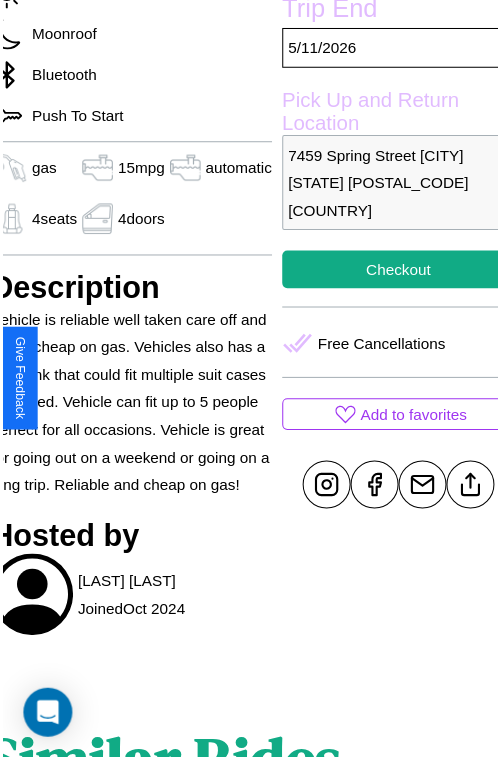 scroll, scrollTop: 623, scrollLeft: 84, axis: both 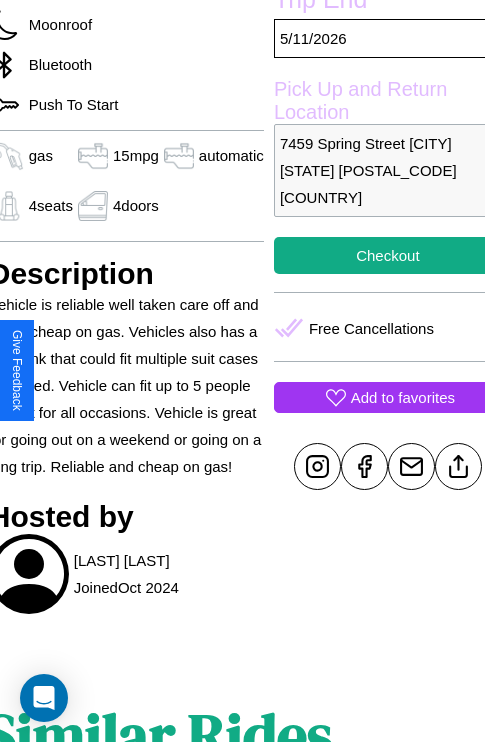 click on "Add to favorites" at bounding box center (403, 397) 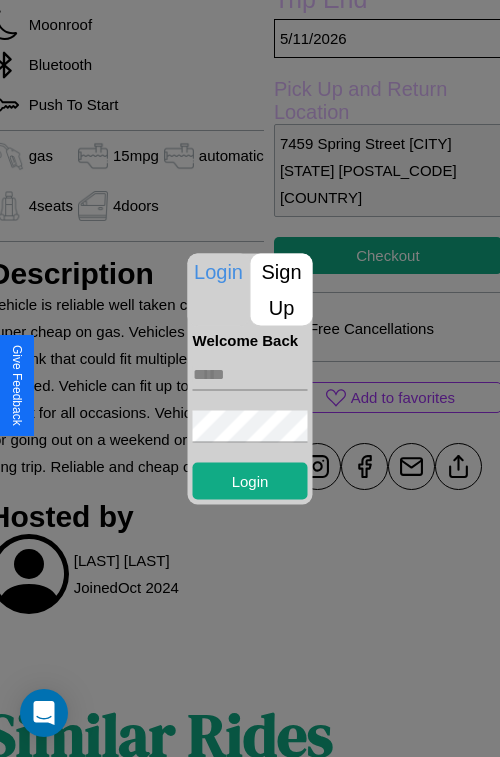 click at bounding box center (250, 374) 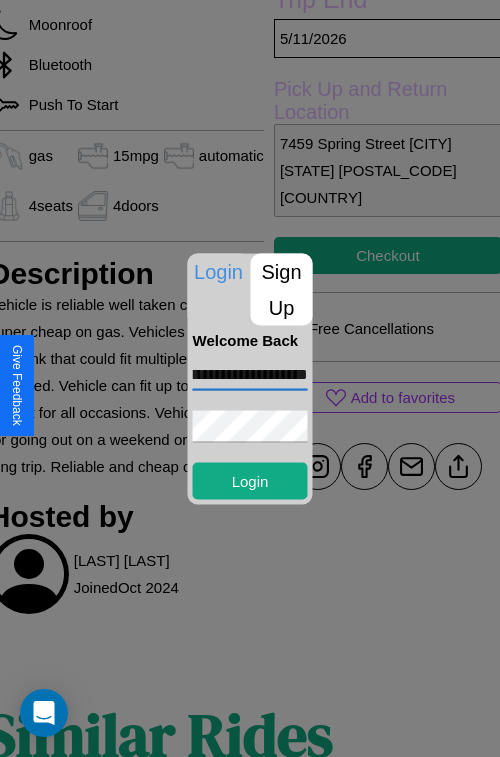 scroll, scrollTop: 0, scrollLeft: 84, axis: horizontal 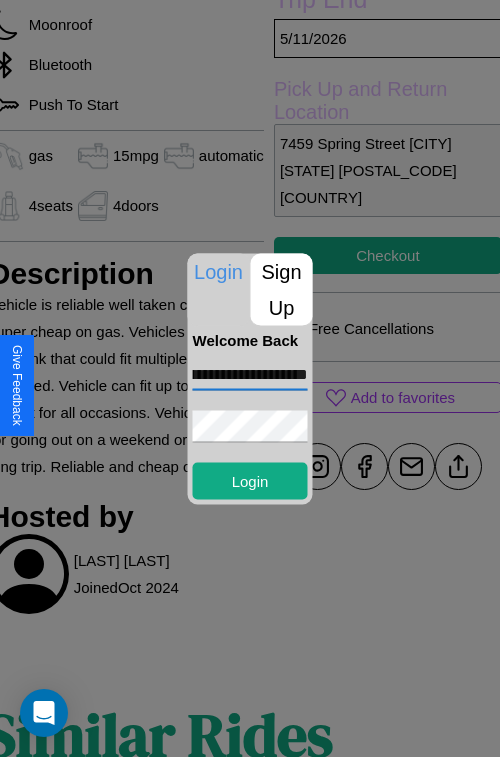 type on "**********" 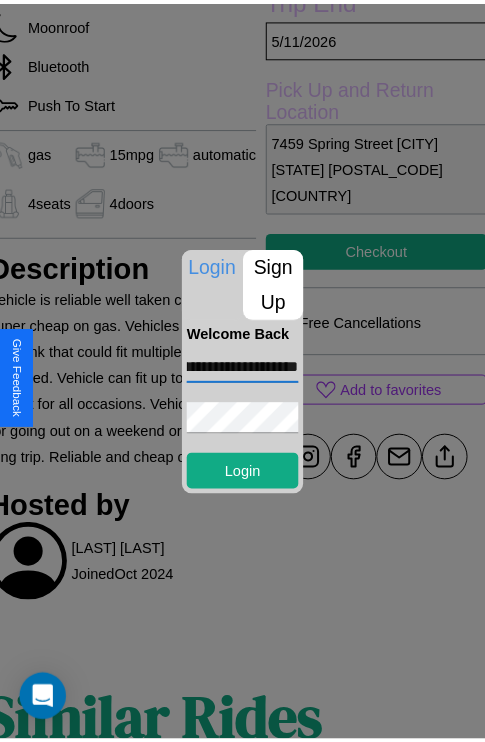 scroll, scrollTop: 0, scrollLeft: 0, axis: both 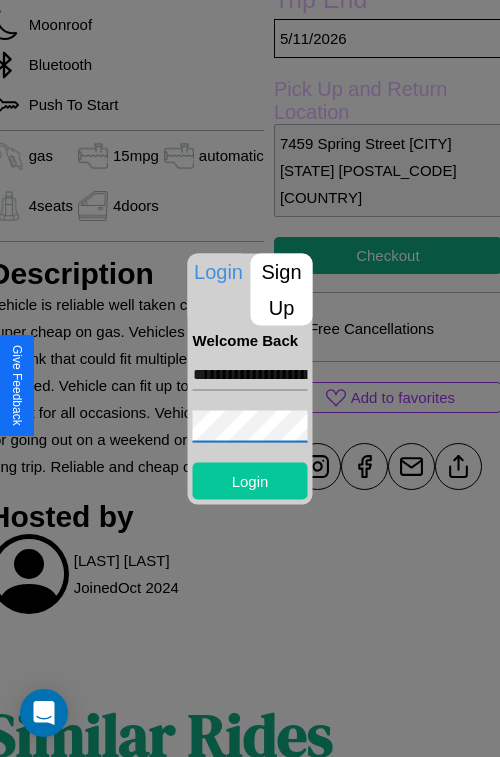 click on "Login" at bounding box center [250, 480] 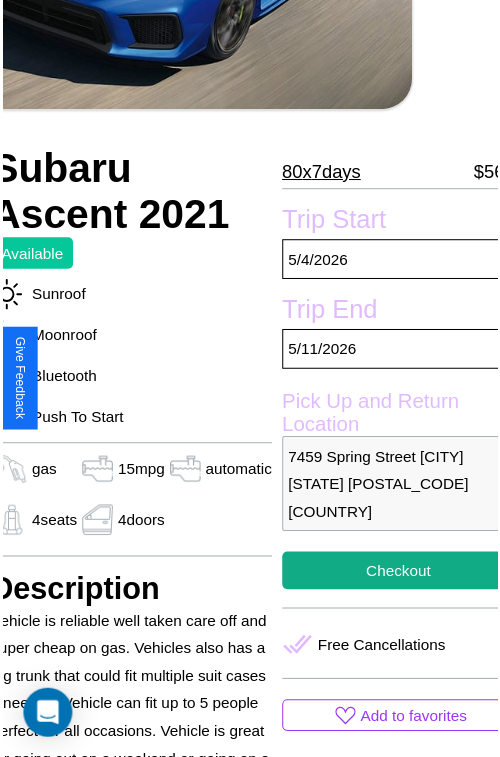 scroll, scrollTop: 203, scrollLeft: 84, axis: both 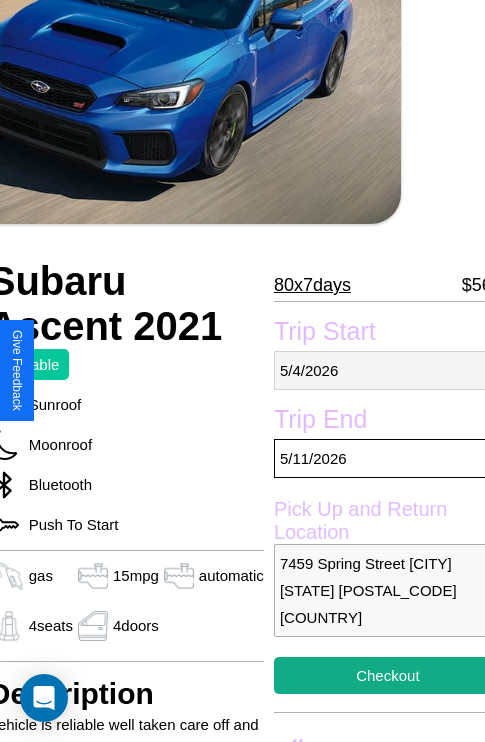 click on "[DATE]" at bounding box center [388, 370] 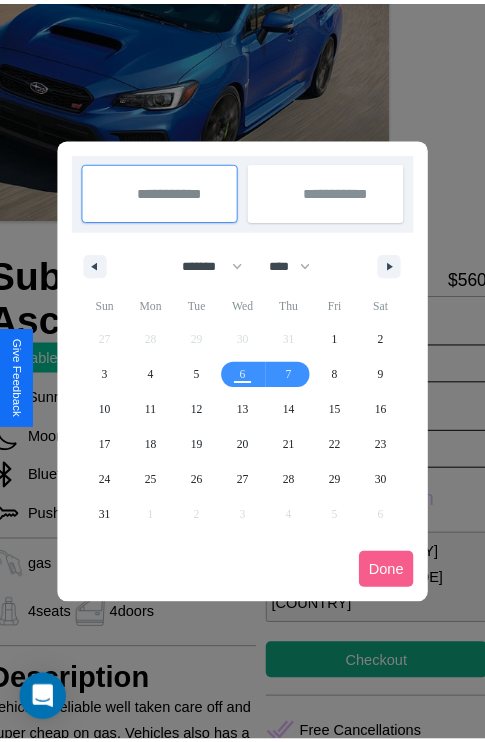 scroll, scrollTop: 0, scrollLeft: 84, axis: horizontal 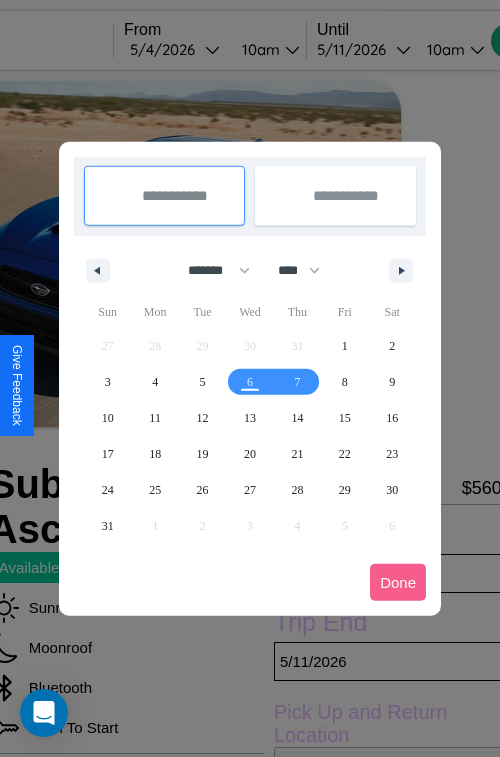 click at bounding box center [250, 378] 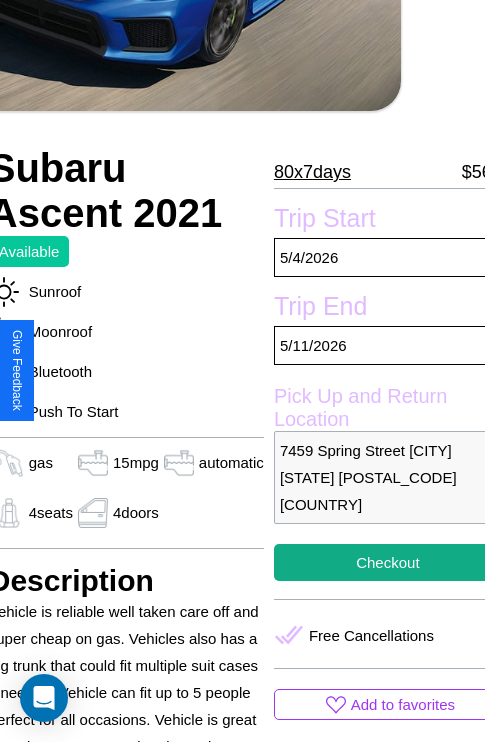 scroll, scrollTop: 481, scrollLeft: 84, axis: both 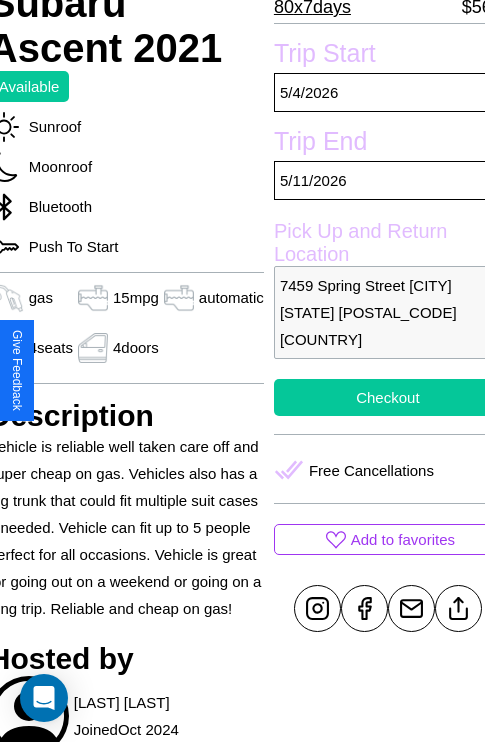click on "Checkout" at bounding box center (388, 397) 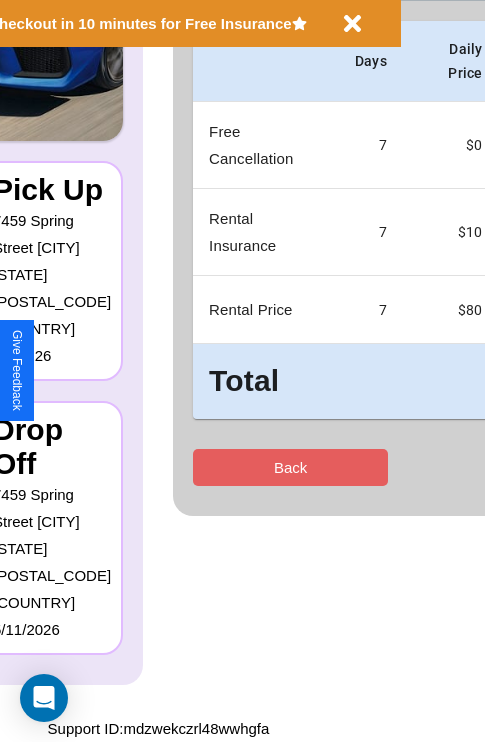 scroll, scrollTop: 0, scrollLeft: 0, axis: both 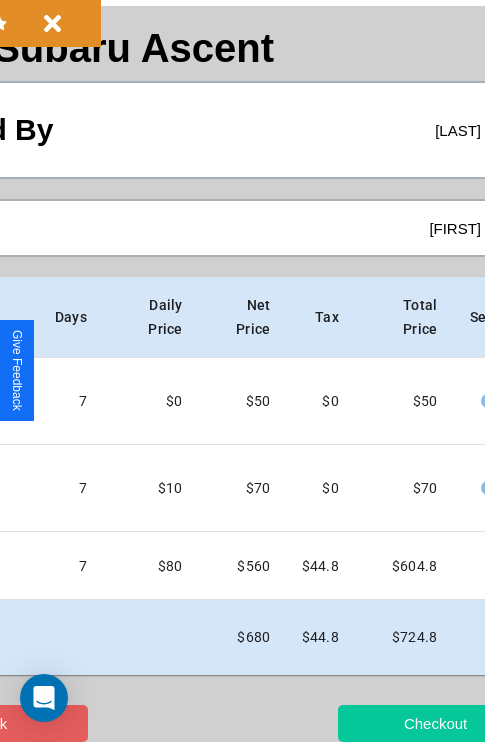 click on "Checkout" at bounding box center (435, 723) 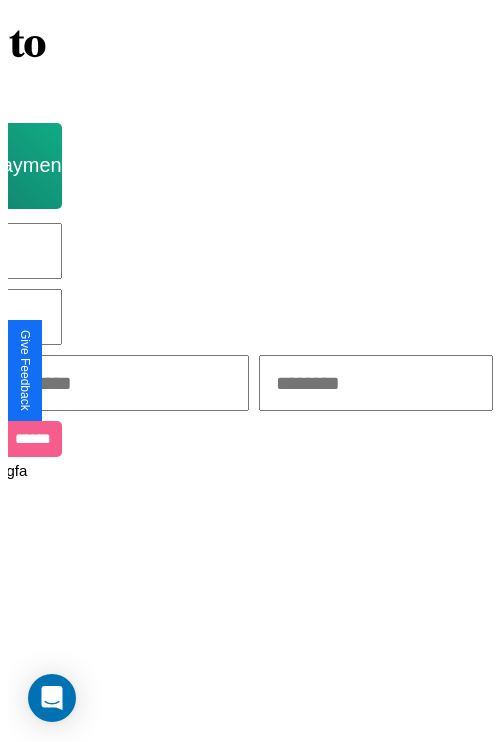 scroll, scrollTop: 0, scrollLeft: 0, axis: both 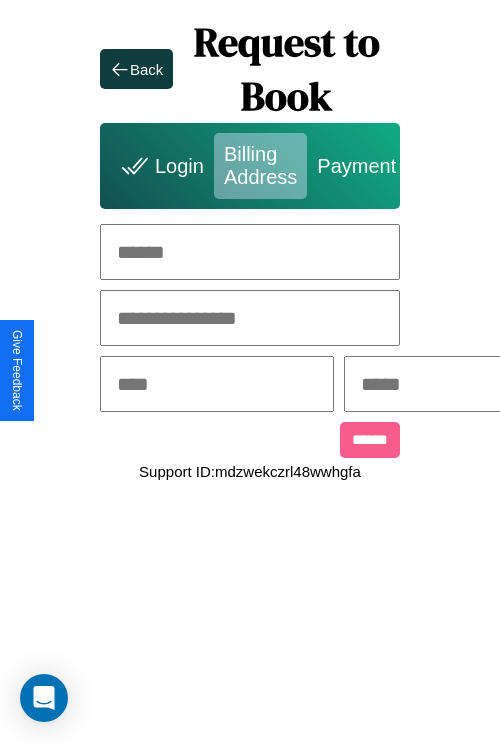 click at bounding box center (250, 252) 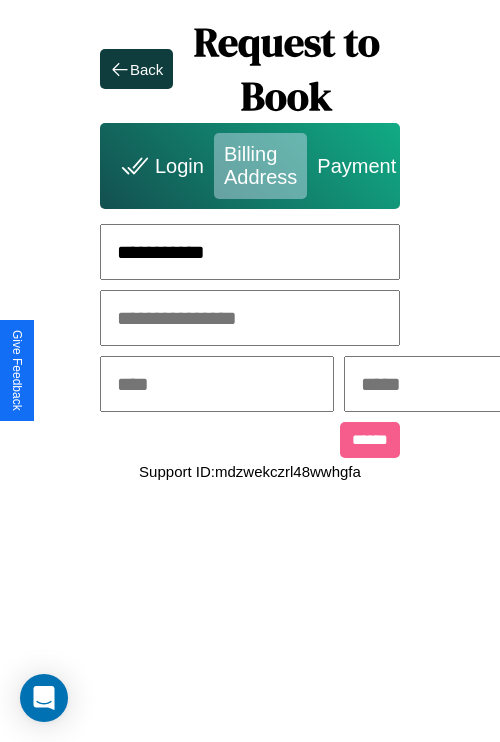 type on "**********" 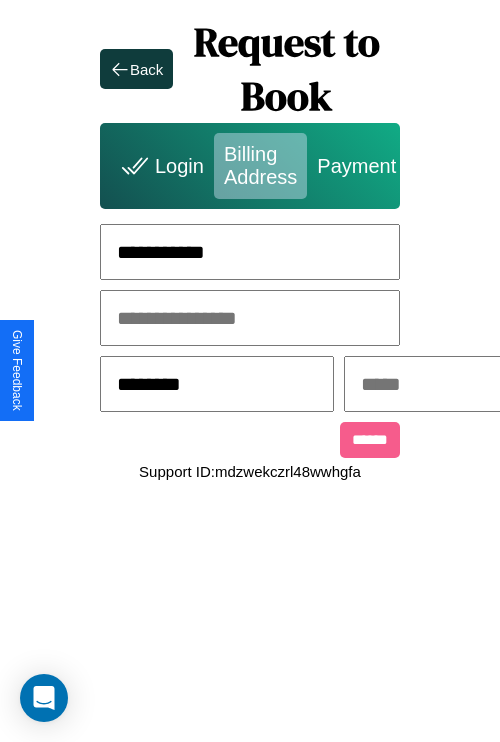 type on "********" 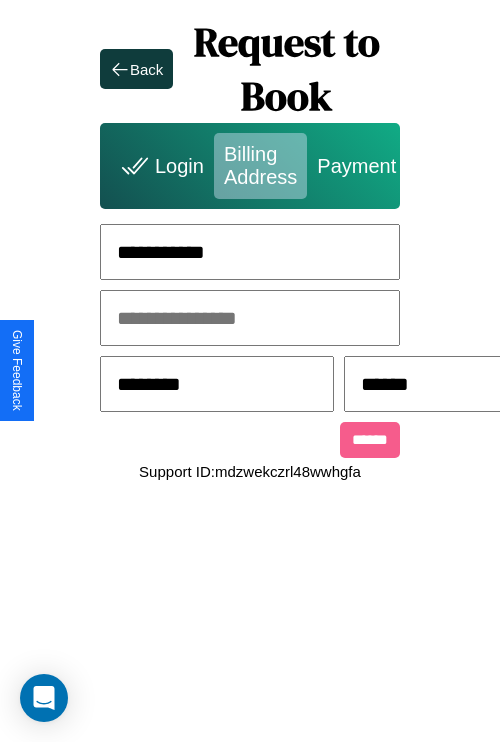 scroll, scrollTop: 0, scrollLeft: 517, axis: horizontal 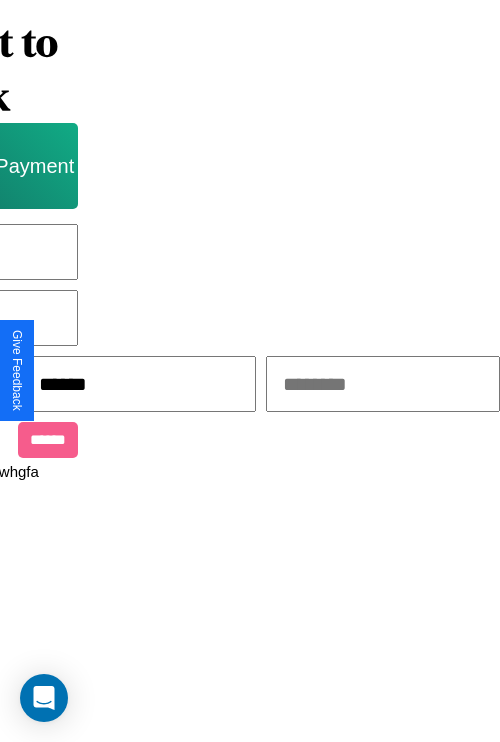 type on "******" 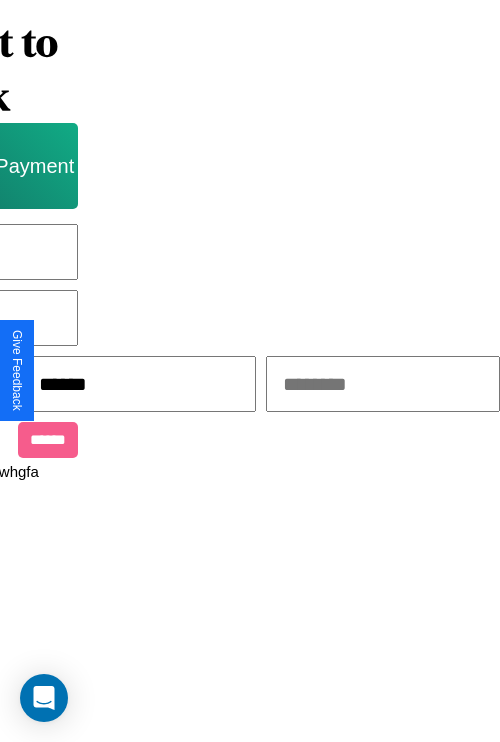 click at bounding box center (383, 384) 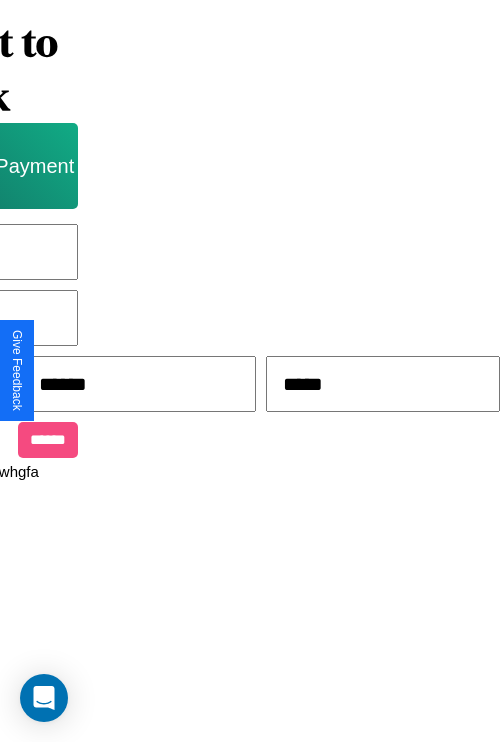 type on "*****" 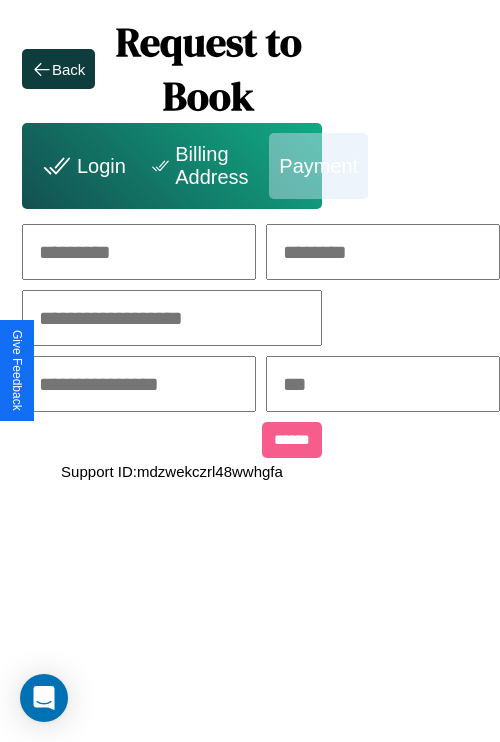 scroll, scrollTop: 0, scrollLeft: 208, axis: horizontal 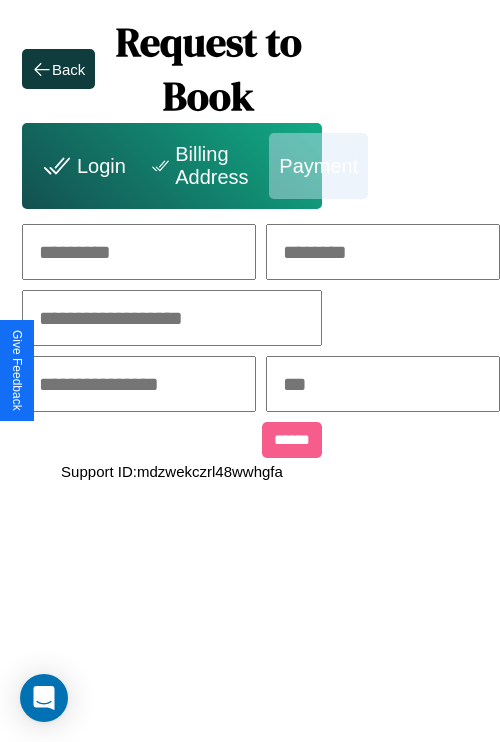 click at bounding box center (139, 252) 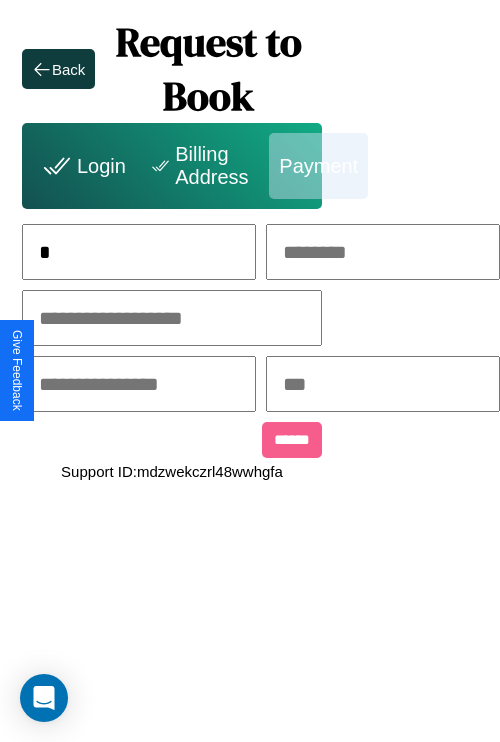 scroll, scrollTop: 0, scrollLeft: 130, axis: horizontal 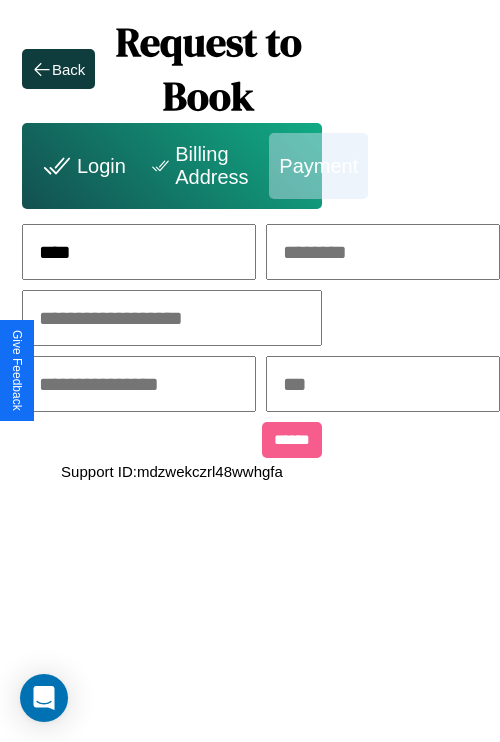 type on "****" 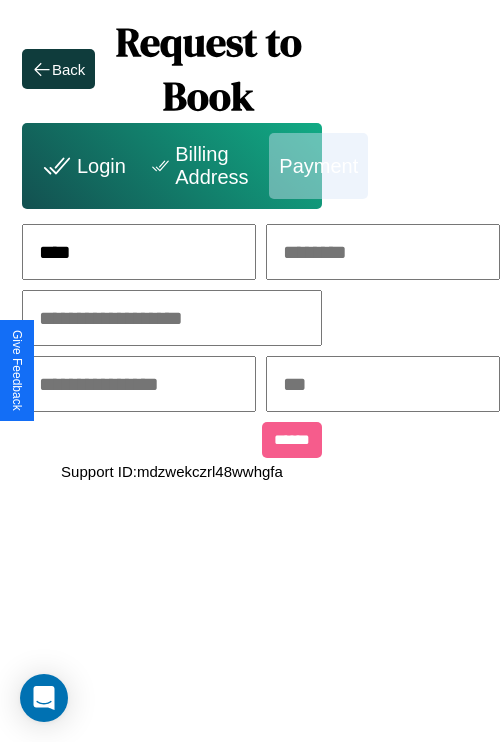 click at bounding box center [383, 252] 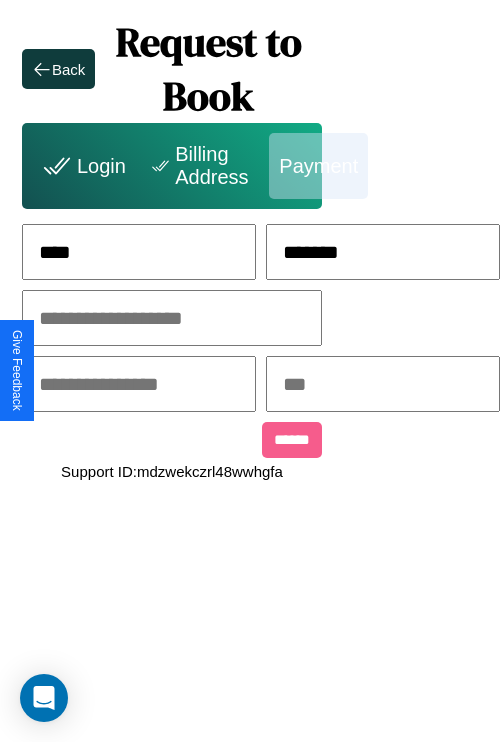 type on "*******" 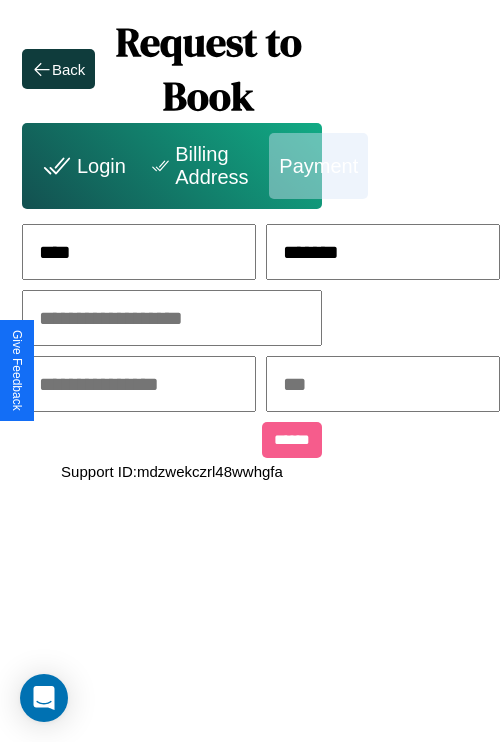 click at bounding box center (172, 318) 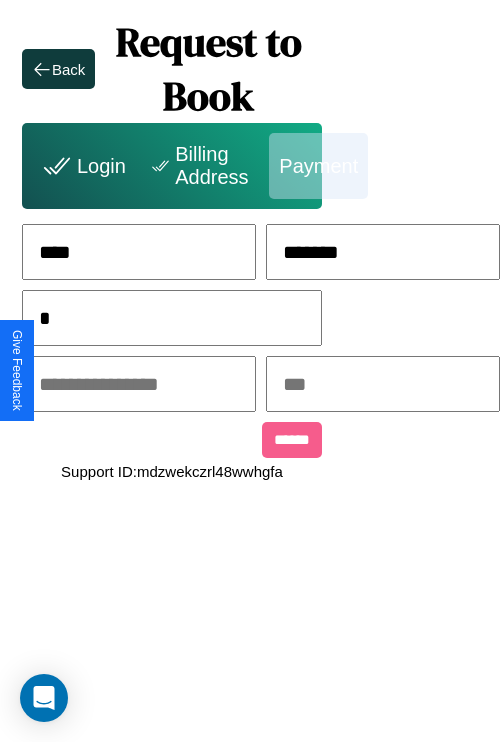 scroll, scrollTop: 0, scrollLeft: 128, axis: horizontal 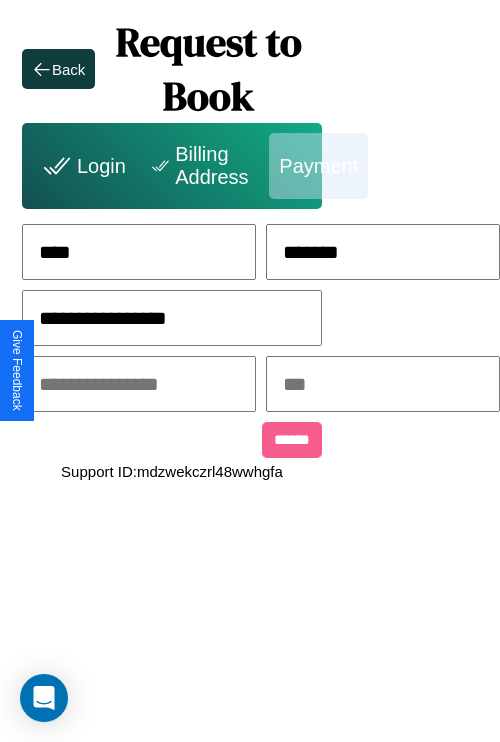 type on "**********" 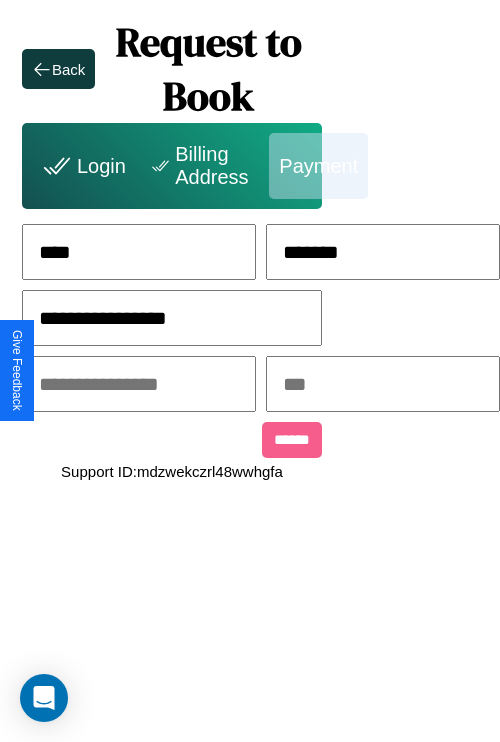 click at bounding box center [139, 384] 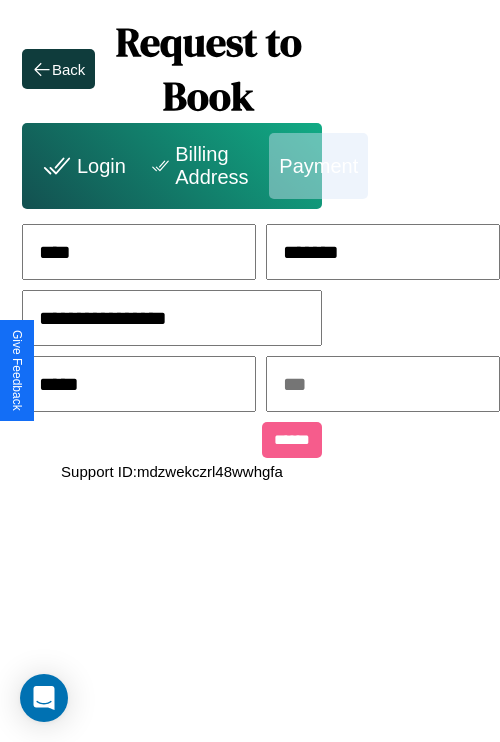 type on "*****" 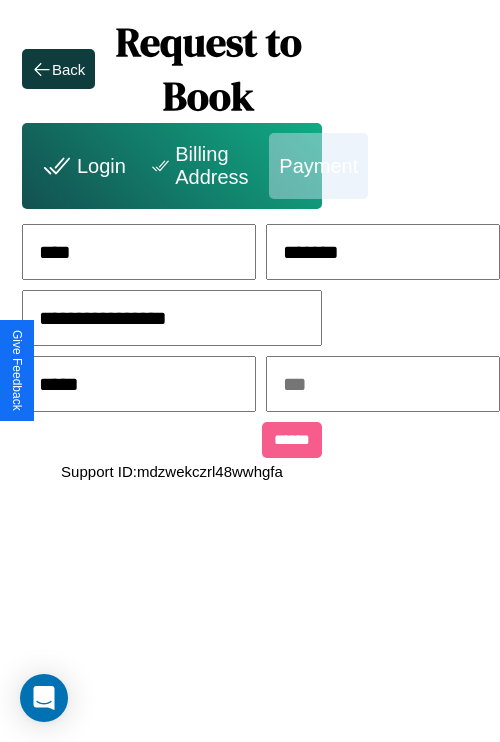 click at bounding box center (383, 384) 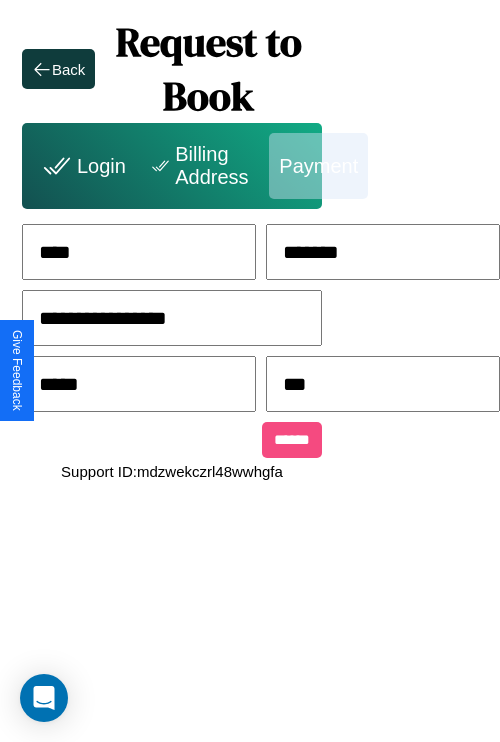 type on "***" 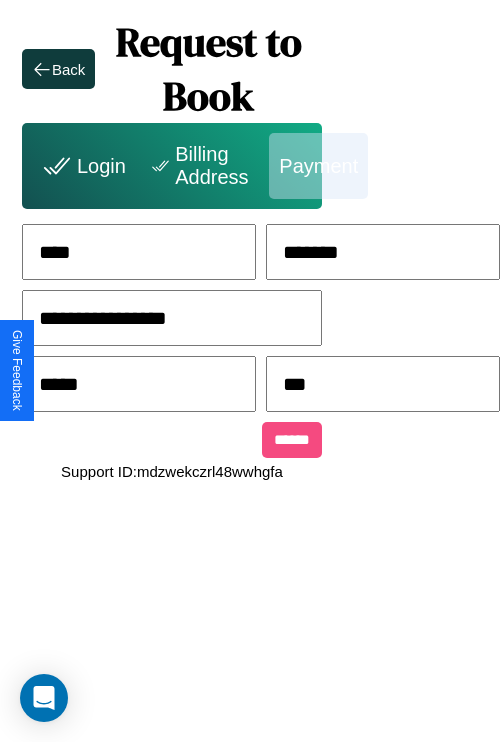 click on "******" at bounding box center (292, 440) 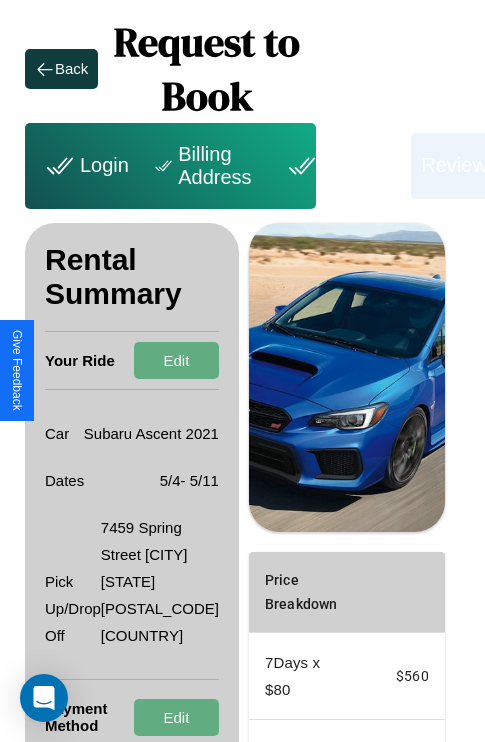 scroll, scrollTop: 355, scrollLeft: 72, axis: both 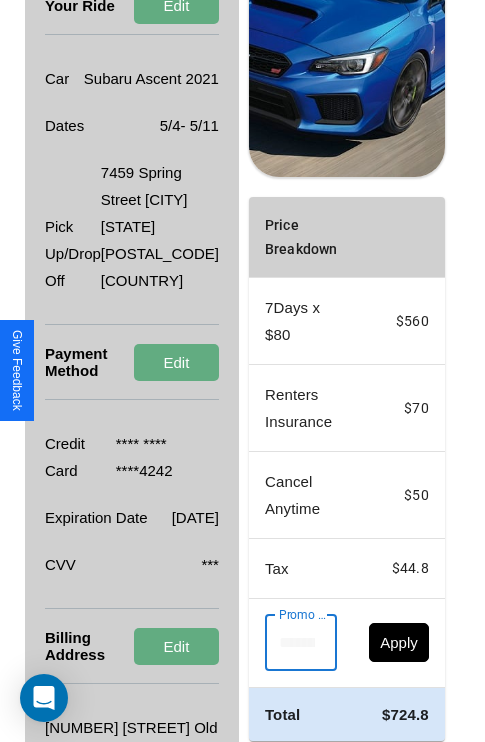 click on "Promo Code" at bounding box center (290, 643) 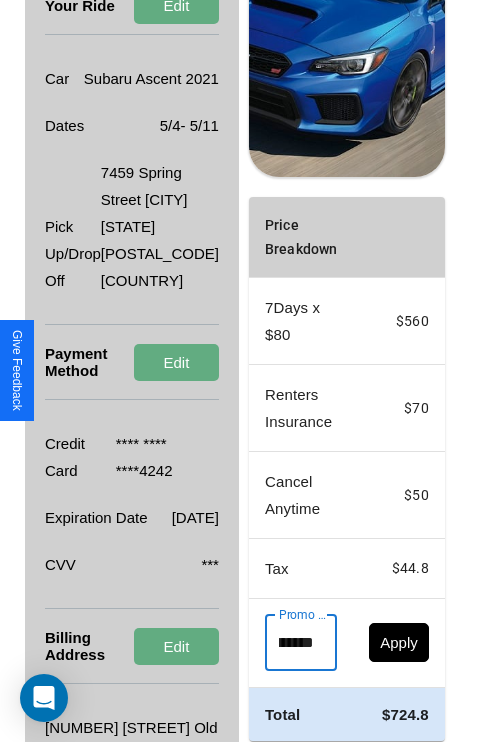 scroll, scrollTop: 0, scrollLeft: 96, axis: horizontal 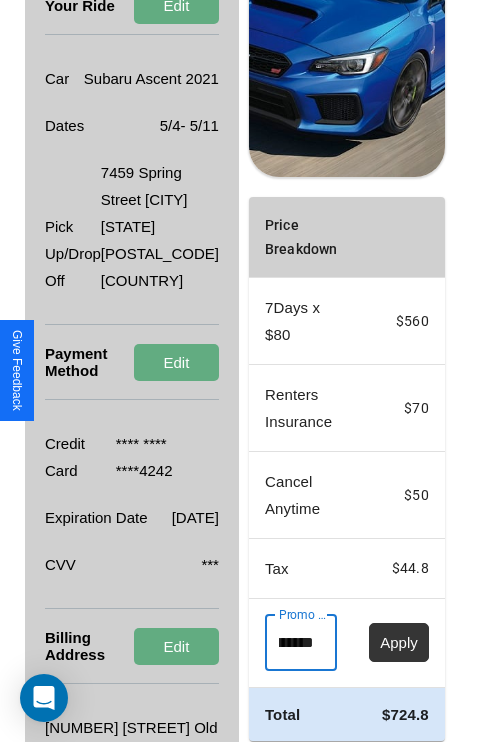 type on "**********" 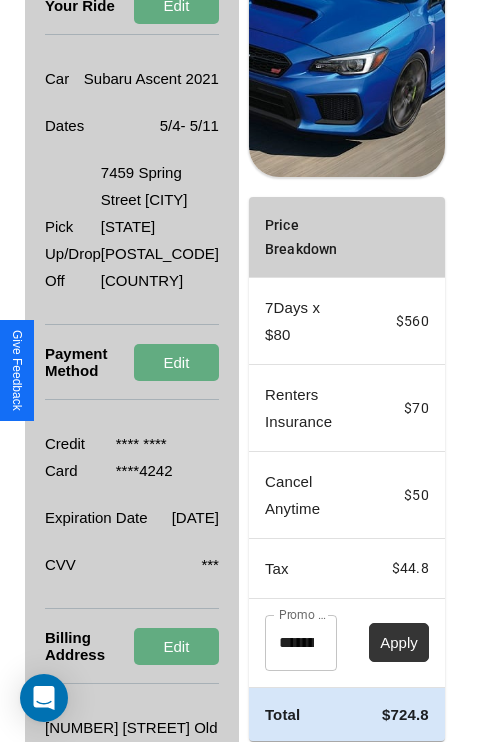 click on "Apply" at bounding box center [399, 642] 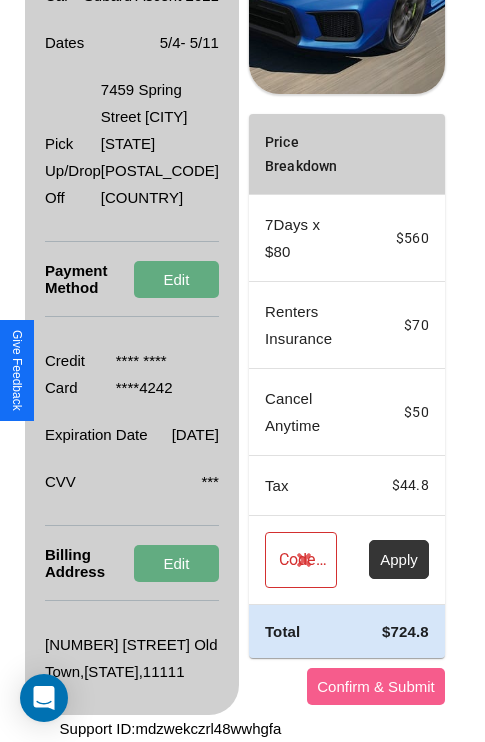 scroll, scrollTop: 509, scrollLeft: 72, axis: both 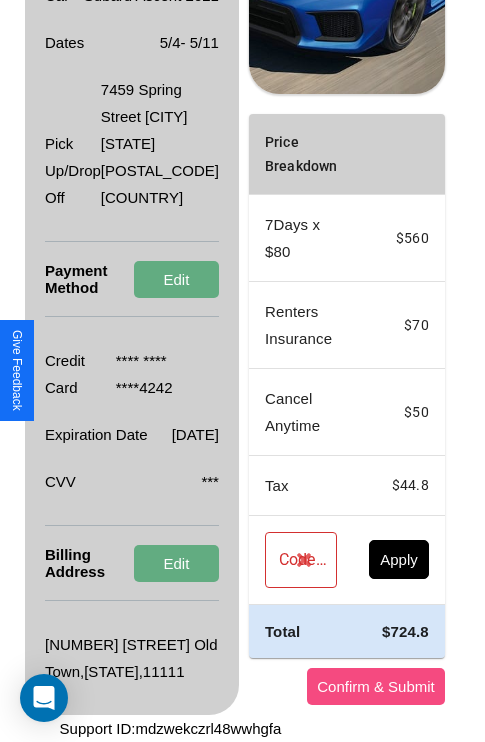 click on "Confirm & Submit" at bounding box center [376, 686] 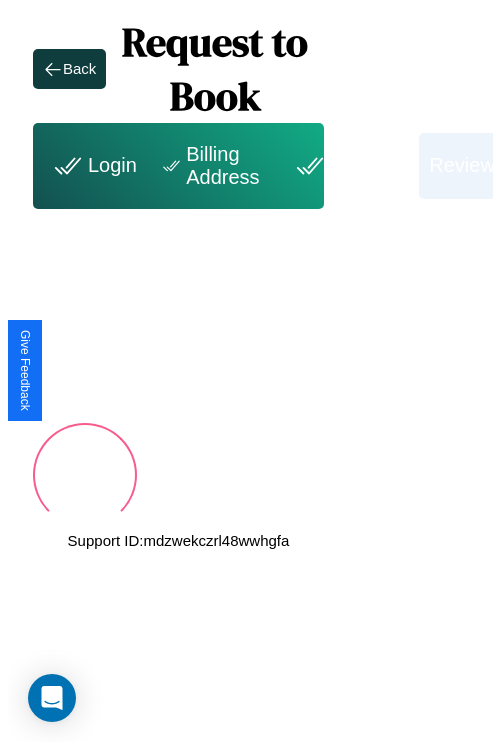 scroll, scrollTop: 0, scrollLeft: 72, axis: horizontal 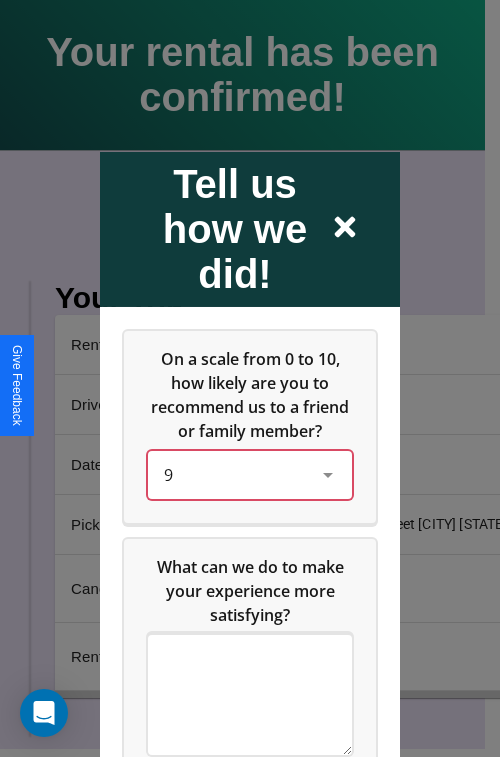 click on "9" at bounding box center [234, 474] 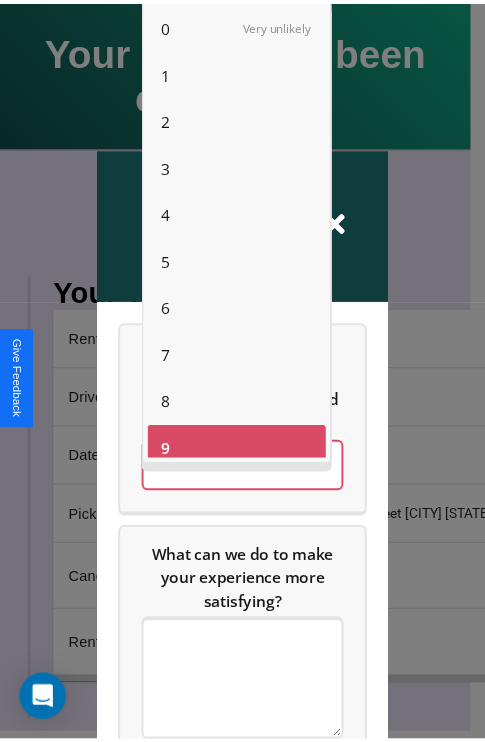 scroll, scrollTop: 14, scrollLeft: 0, axis: vertical 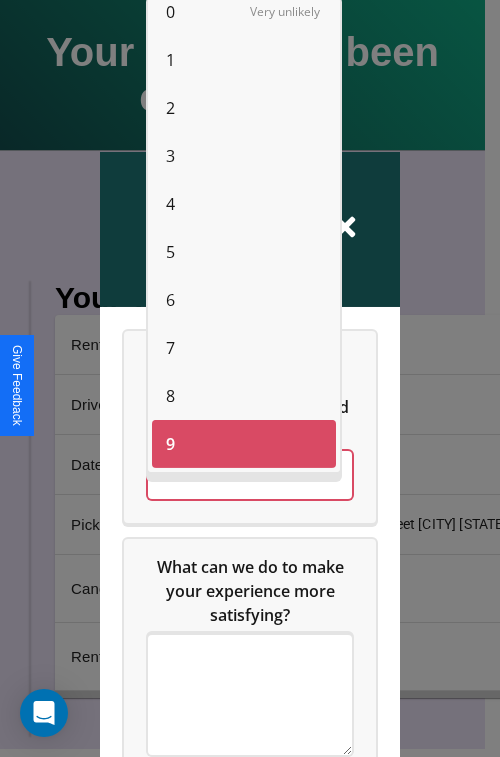 click on "3" at bounding box center [170, 156] 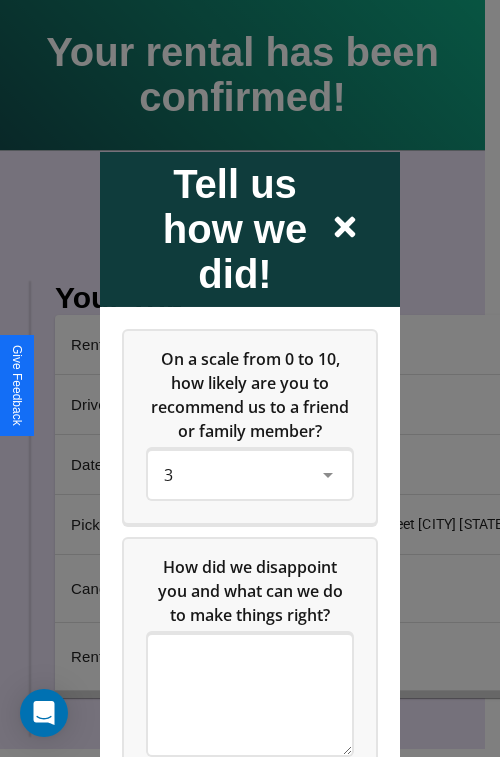 click 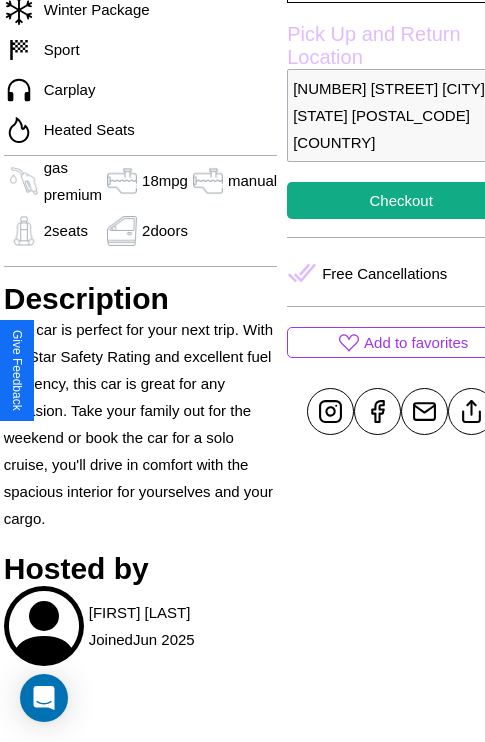 scroll, scrollTop: 710, scrollLeft: 71, axis: both 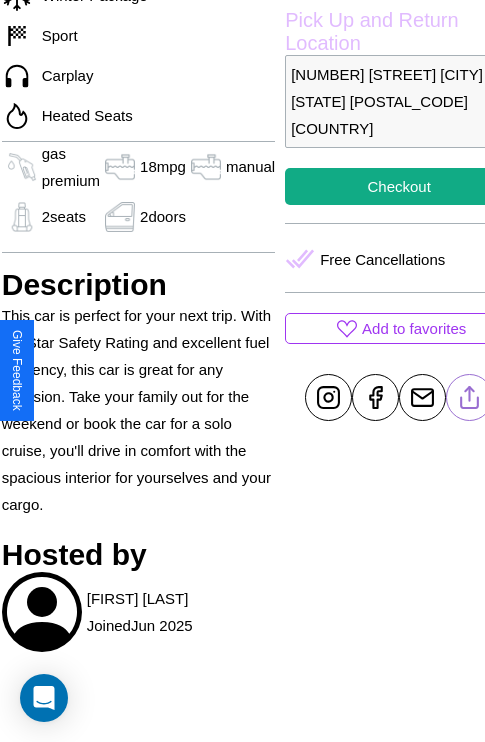 click 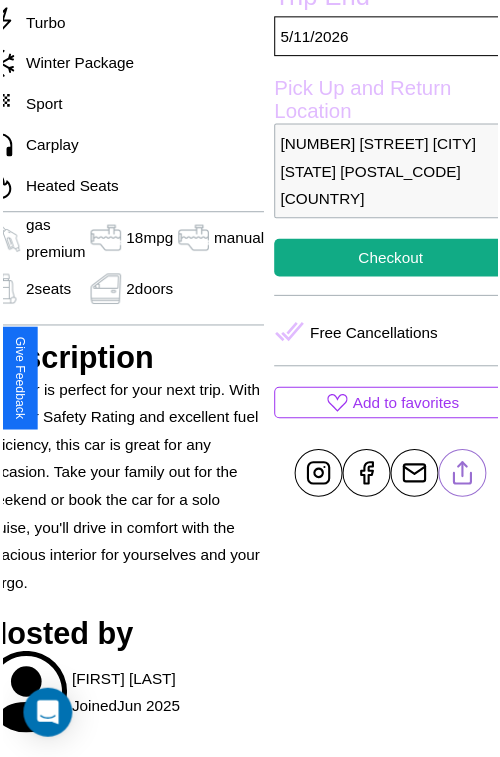 scroll, scrollTop: 641, scrollLeft: 91, axis: both 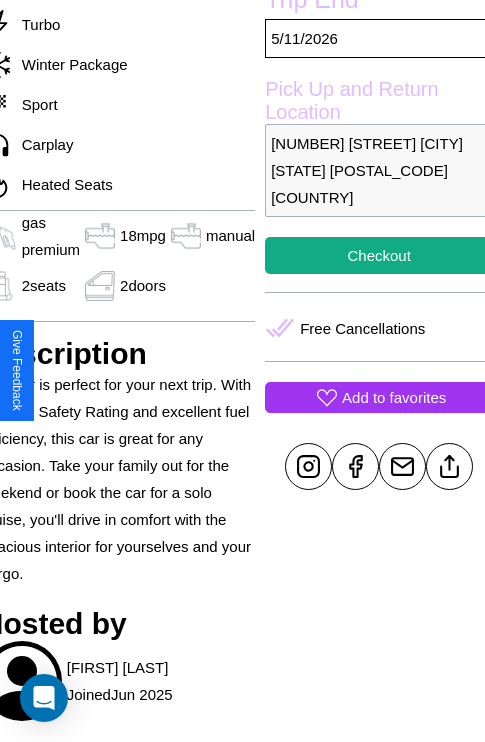 click on "Add to favorites" at bounding box center (394, 397) 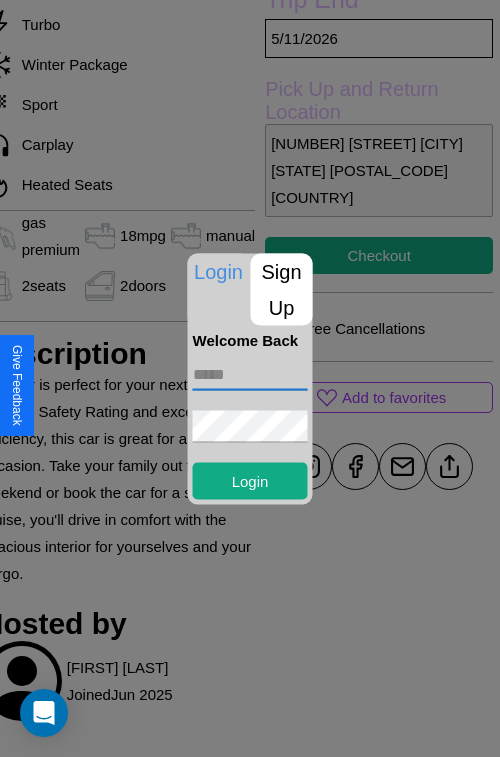 click at bounding box center [250, 374] 